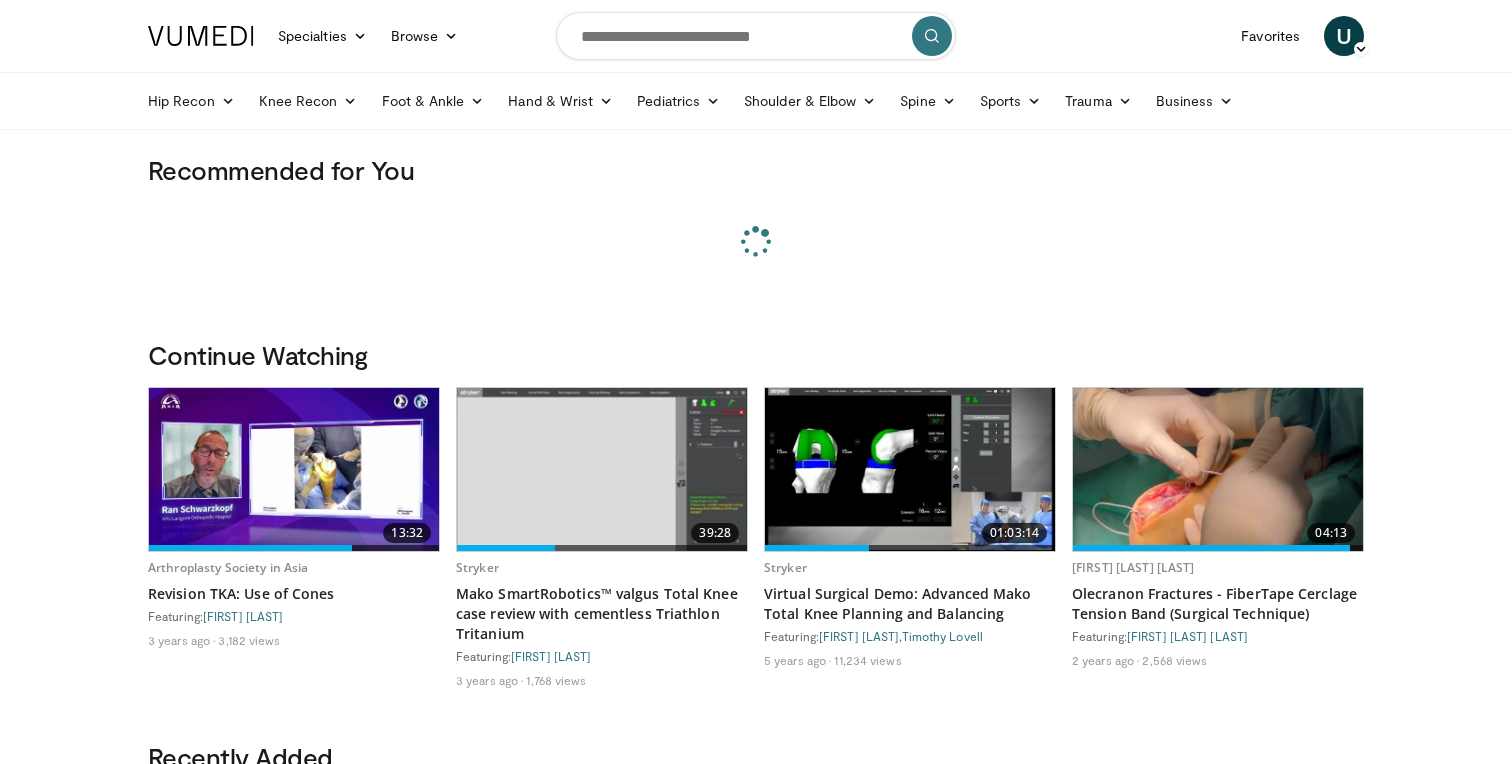 scroll, scrollTop: 0, scrollLeft: 0, axis: both 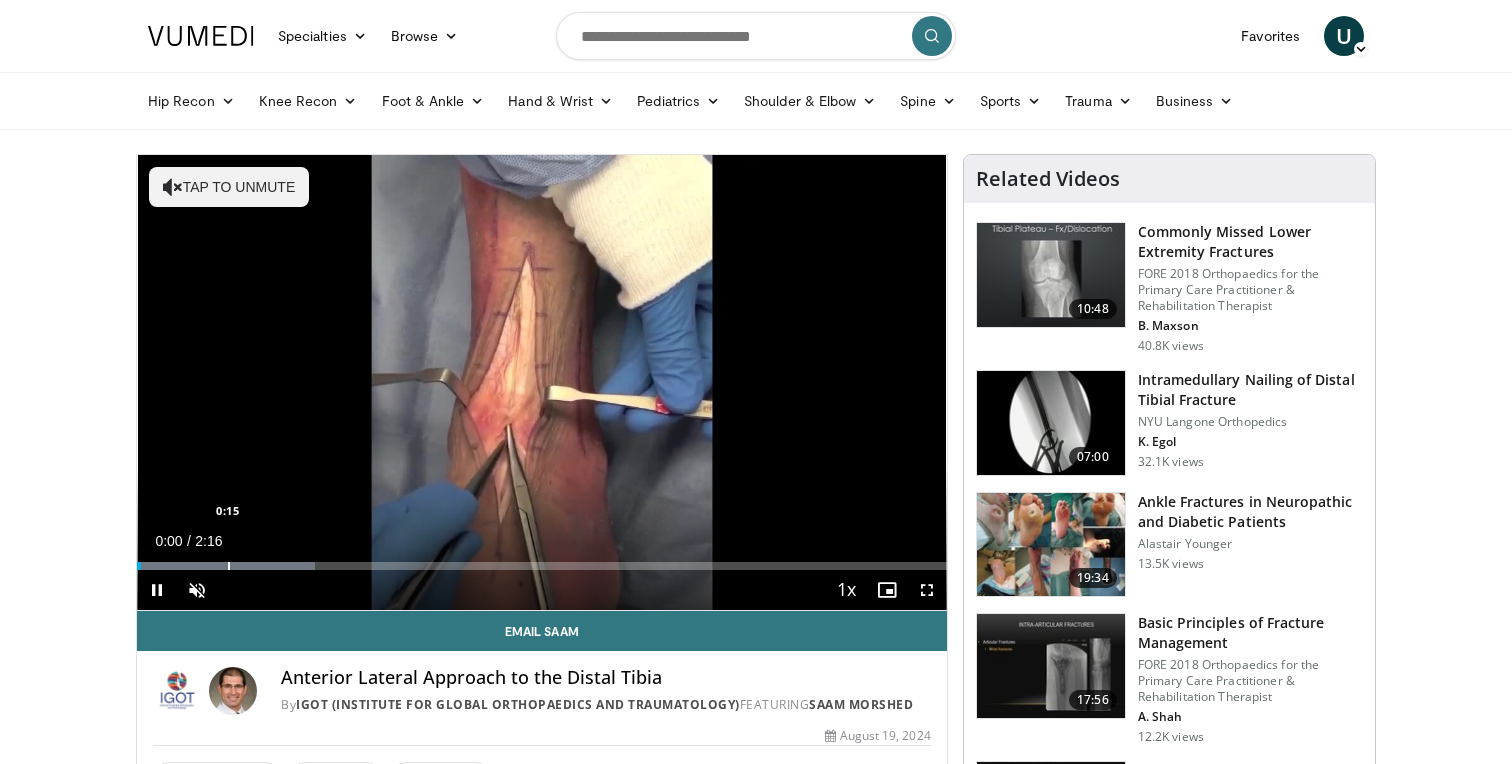 click at bounding box center [229, 566] 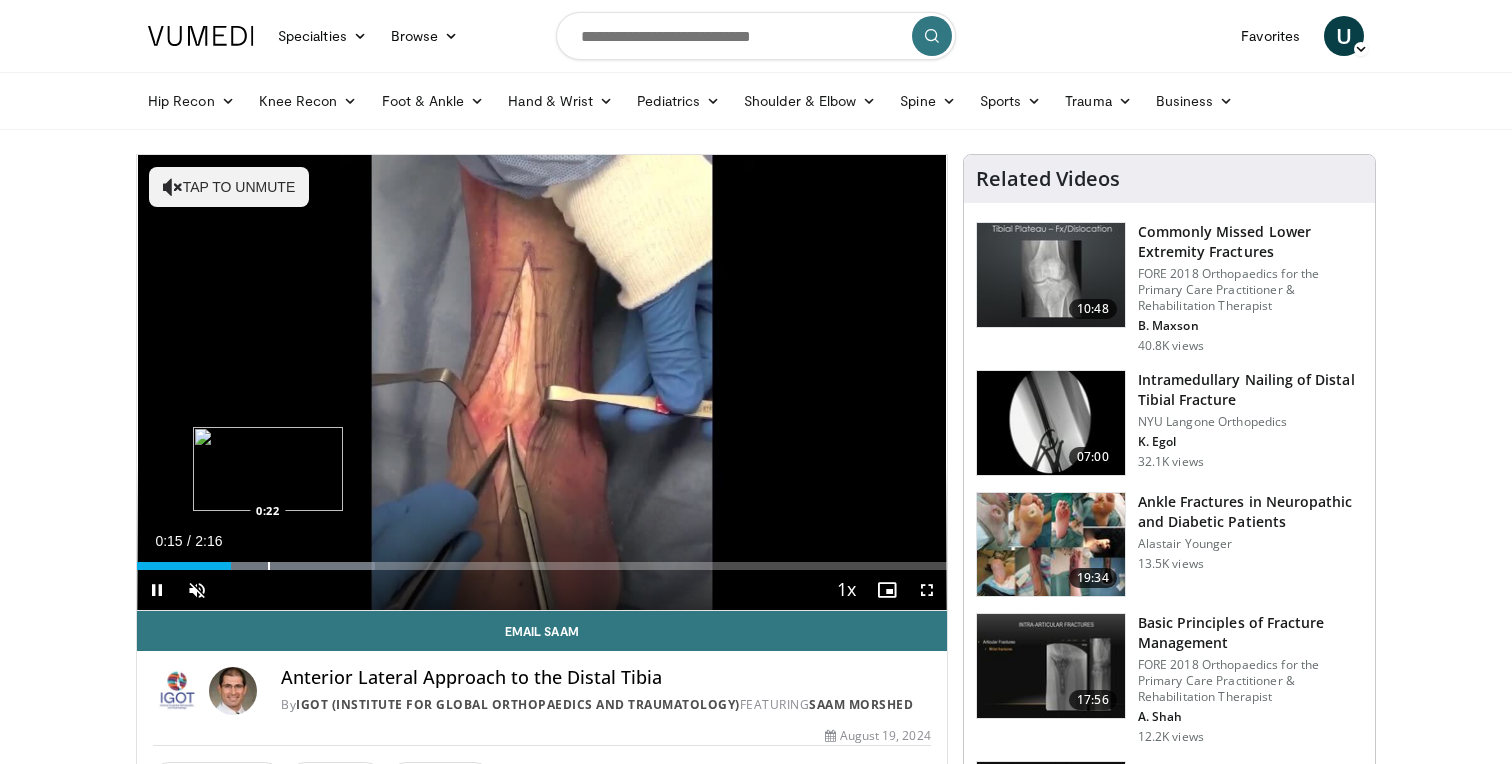 click at bounding box center [269, 566] 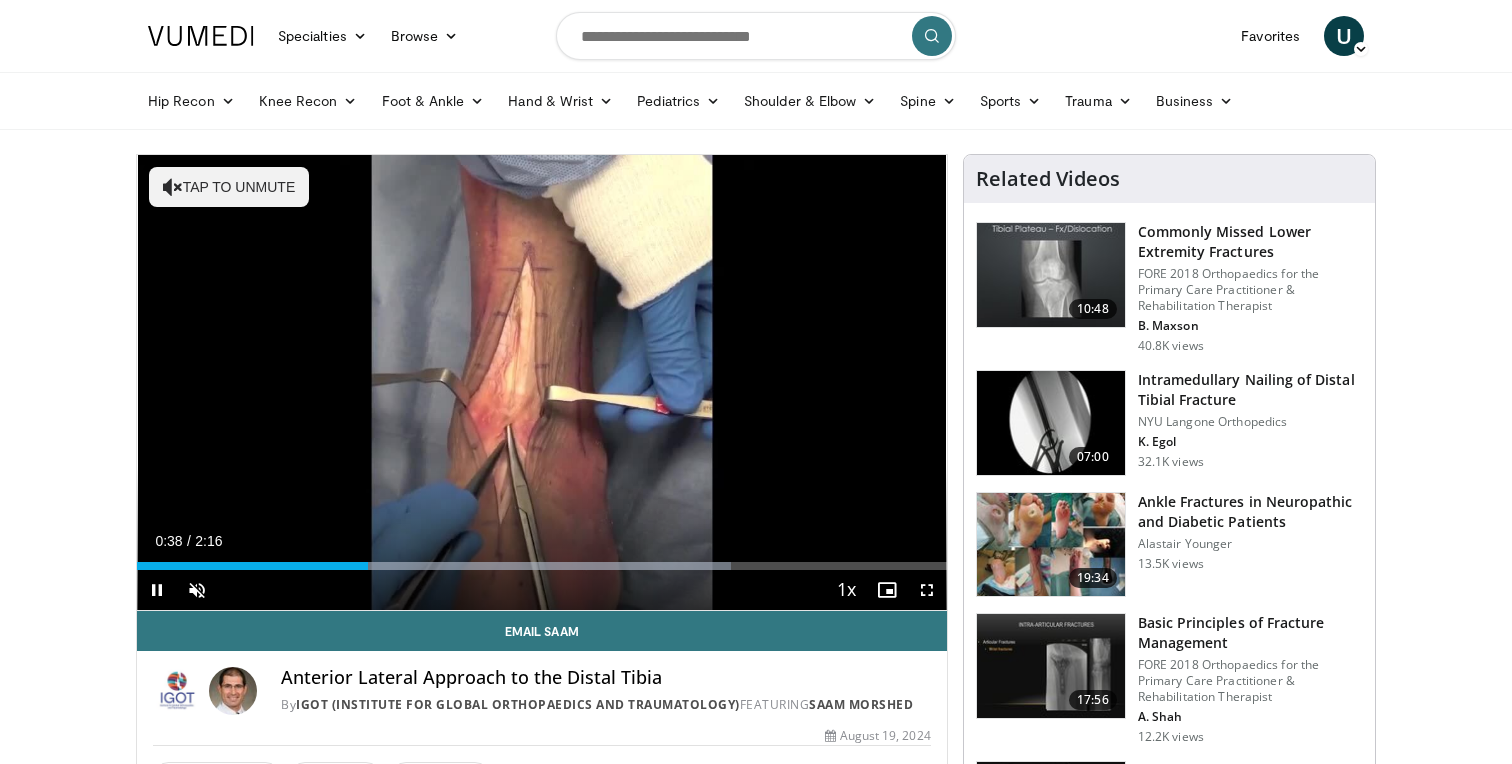 click on "Current Time  0:38 / Duration  2:16 Pause Skip Backward Skip Forward Unmute Loaded :  73.35% 0:38 0:51 Stream Type  LIVE Seek to live, currently behind live LIVE   1x Playback Rate 0.5x 0.75x 1x , selected 1.25x 1.5x 1.75x 2x Chapters Chapters Descriptions descriptions off , selected Captions captions settings , opens captions settings dialog captions off , selected Audio Track en (Main) , selected Fullscreen Enable picture-in-picture mode" at bounding box center [542, 590] 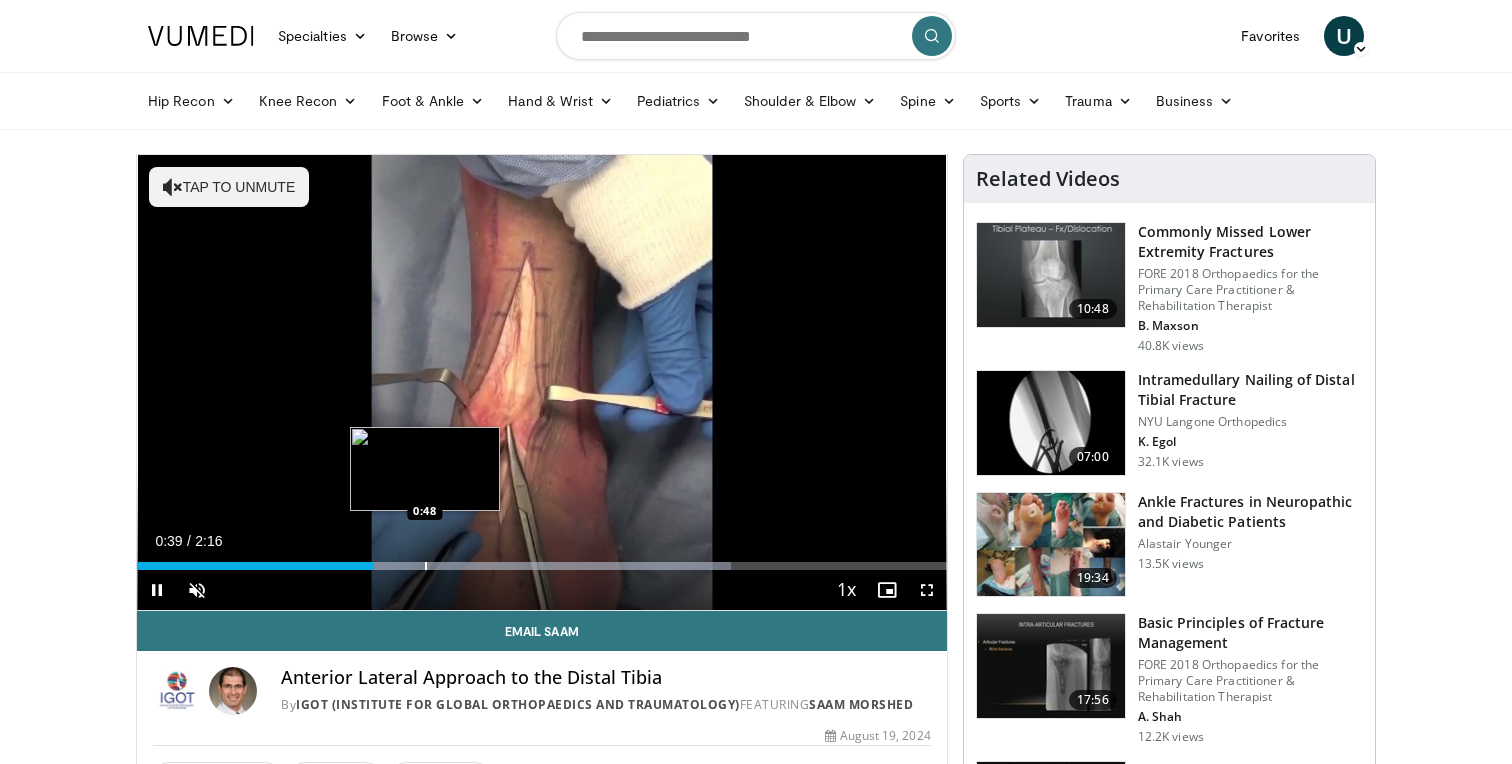click at bounding box center [426, 566] 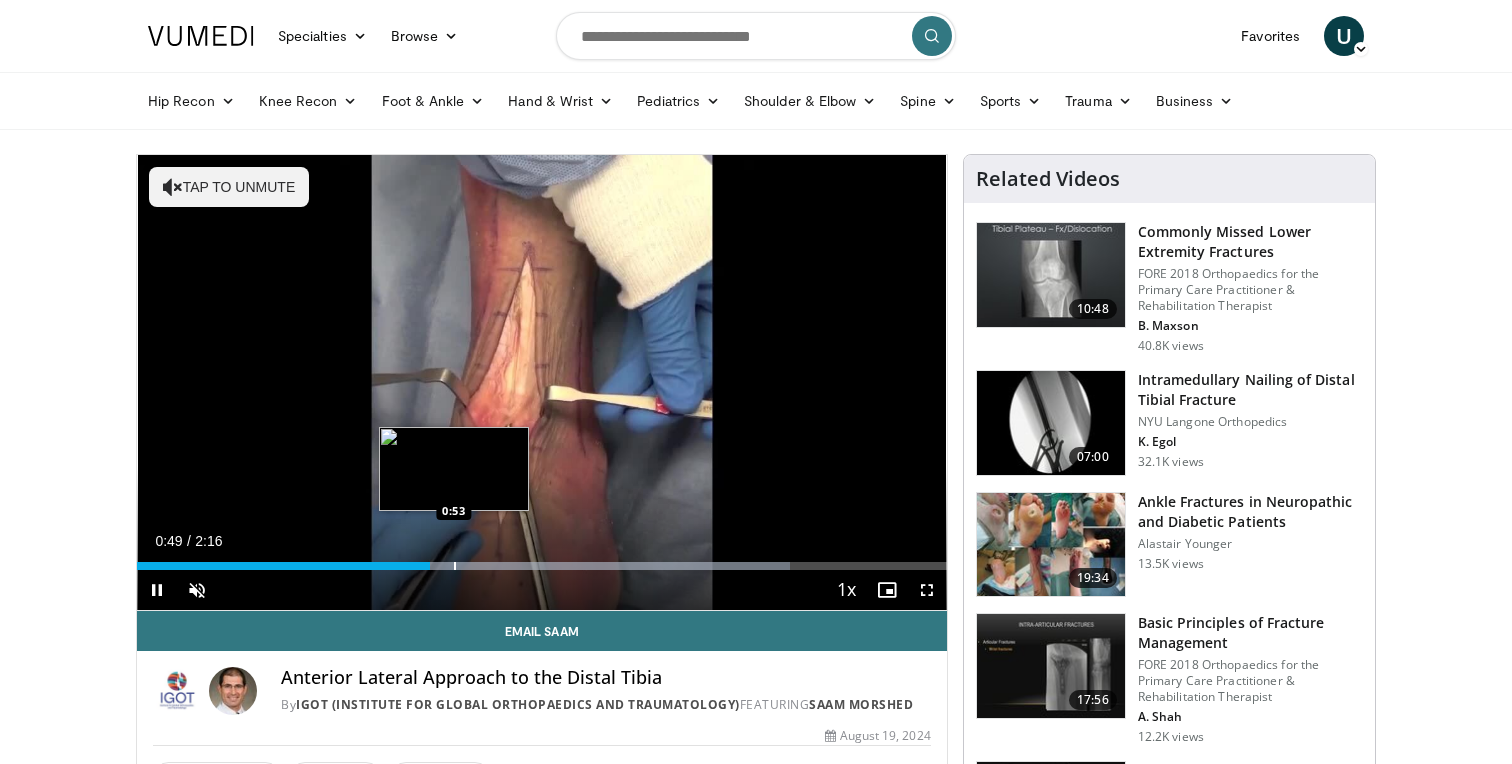 click on "Loaded :  80.69% 0:49 0:53" at bounding box center (542, 560) 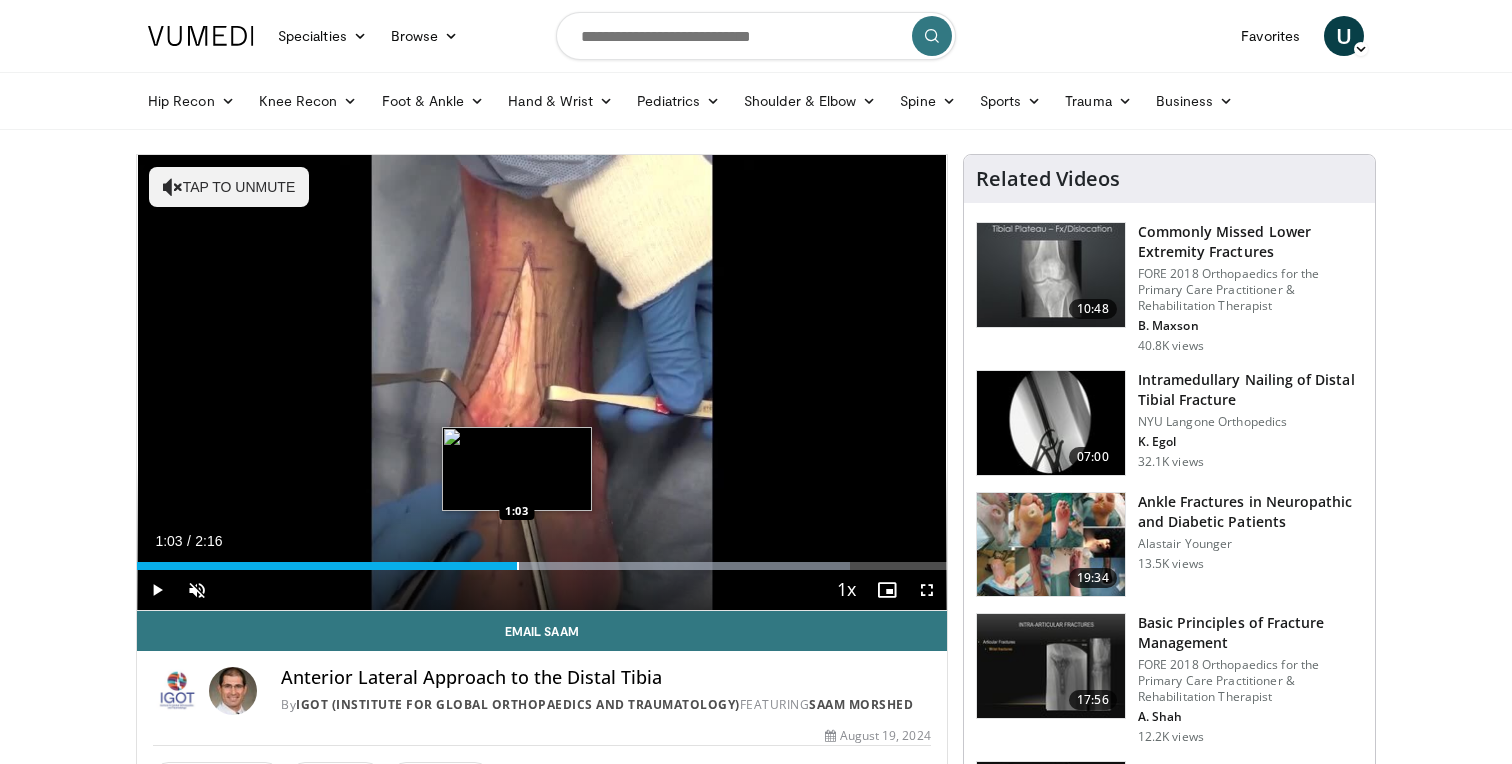 click at bounding box center [518, 566] 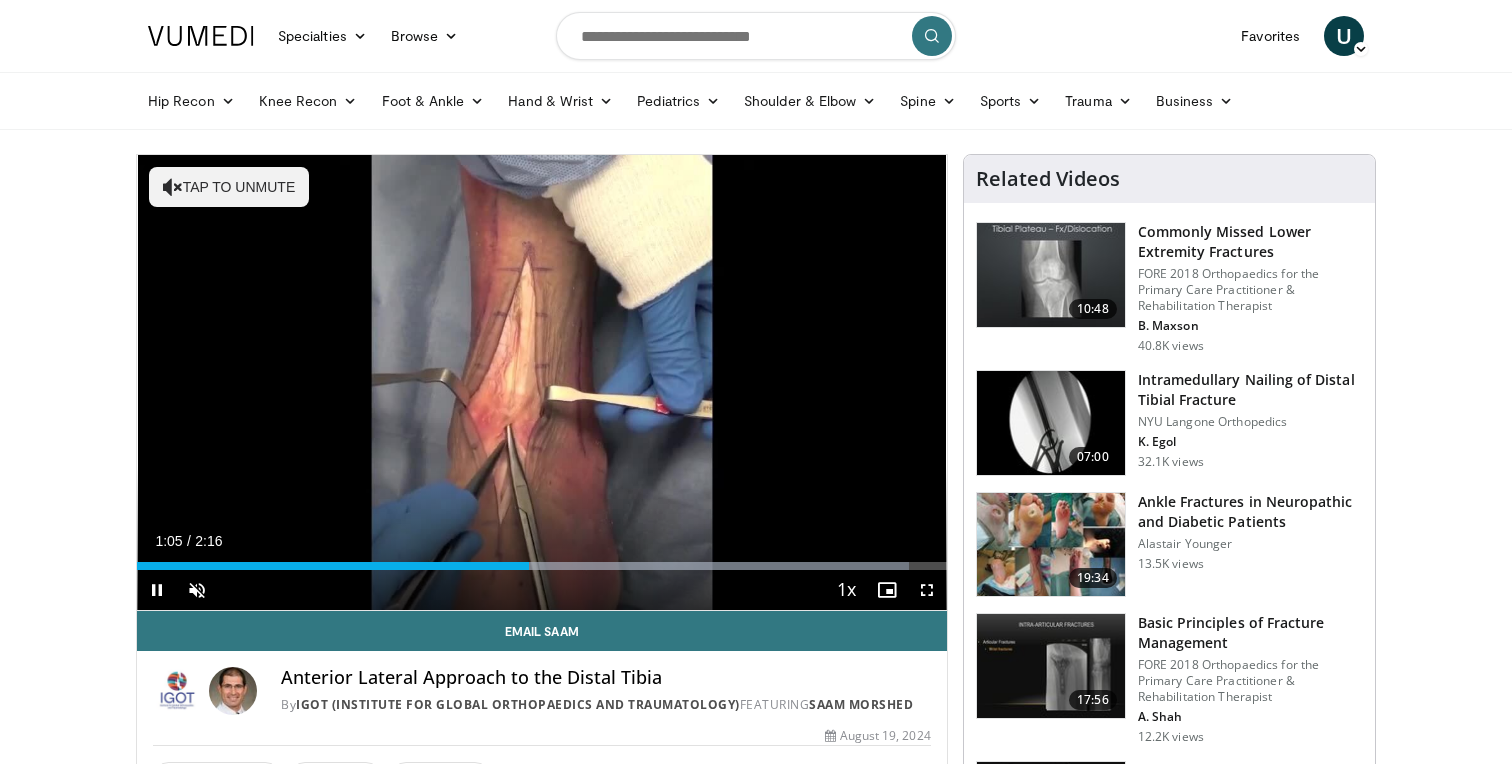 click on "Current Time  1:05 / Duration  2:16 Pause Skip Backward Skip Forward Unmute Loaded :  95.37% 1:05 1:06 Stream Type  LIVE Seek to live, currently behind live LIVE   1x Playback Rate 0.5x 0.75x 1x , selected 1.25x 1.5x 1.75x 2x Chapters Chapters Descriptions descriptions off , selected Captions captions settings , opens captions settings dialog captions off , selected Audio Track en (Main) , selected Fullscreen Enable picture-in-picture mode" at bounding box center [542, 590] 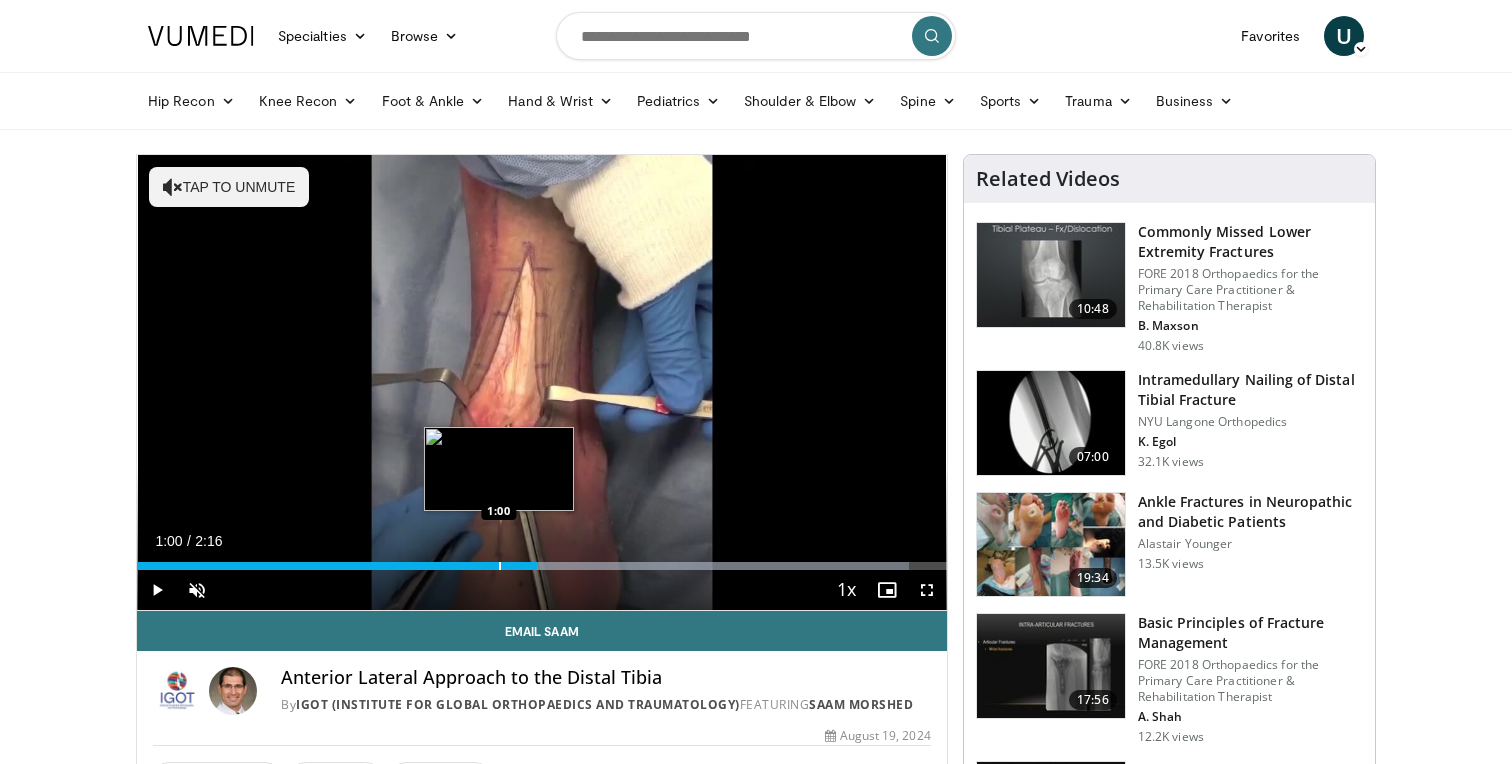click at bounding box center [500, 566] 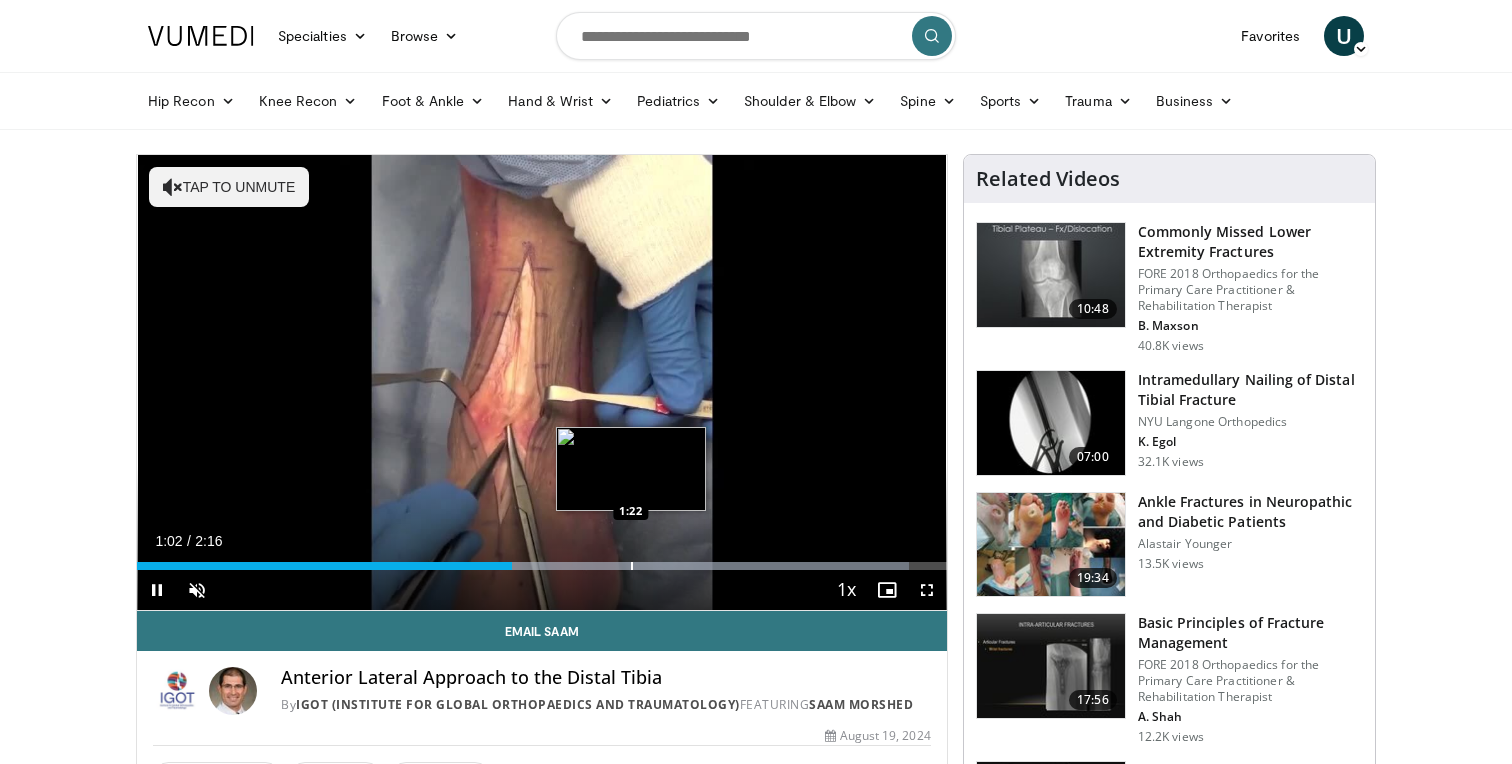 click at bounding box center [632, 566] 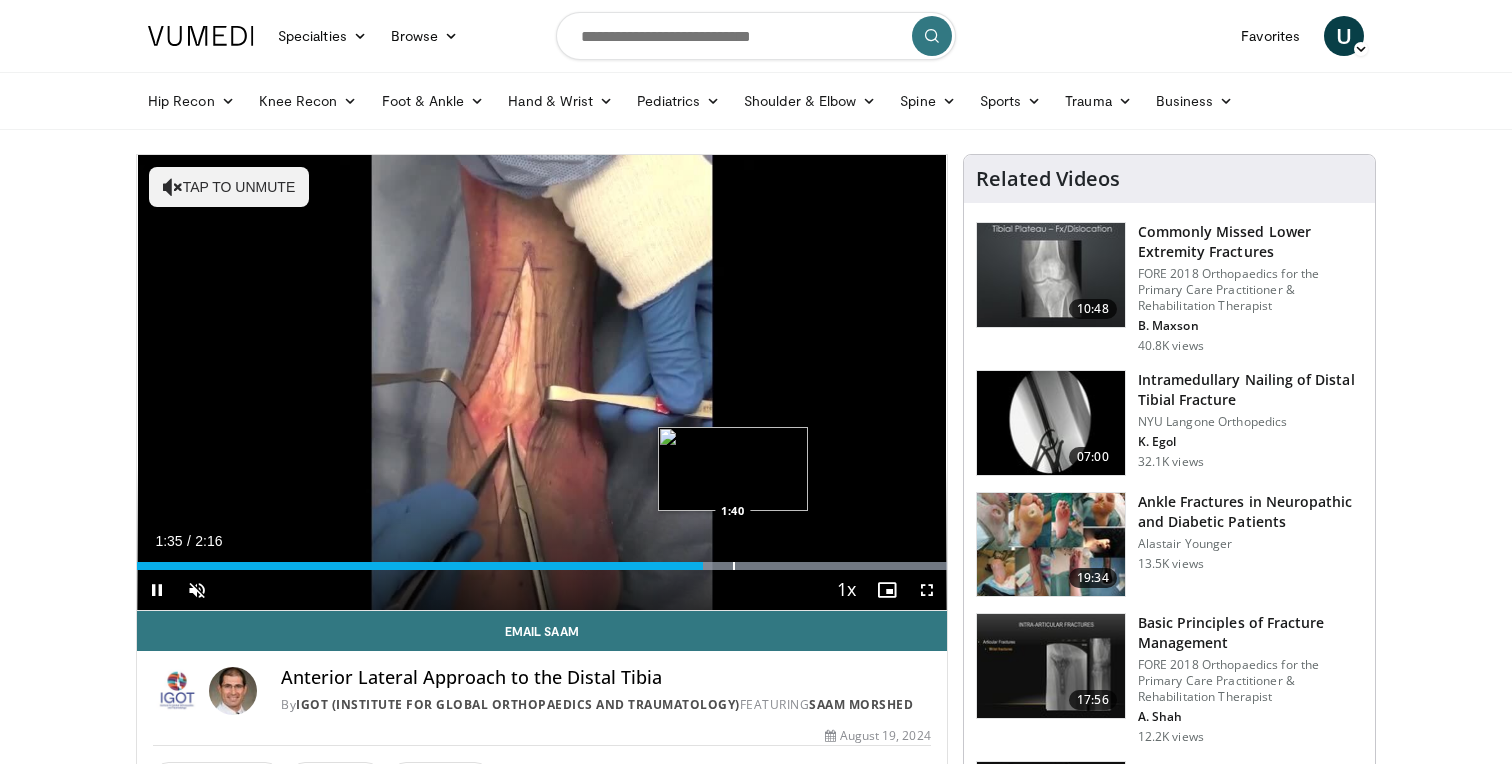 click on "Loaded :  100.00% 1:35 1:40" at bounding box center (542, 560) 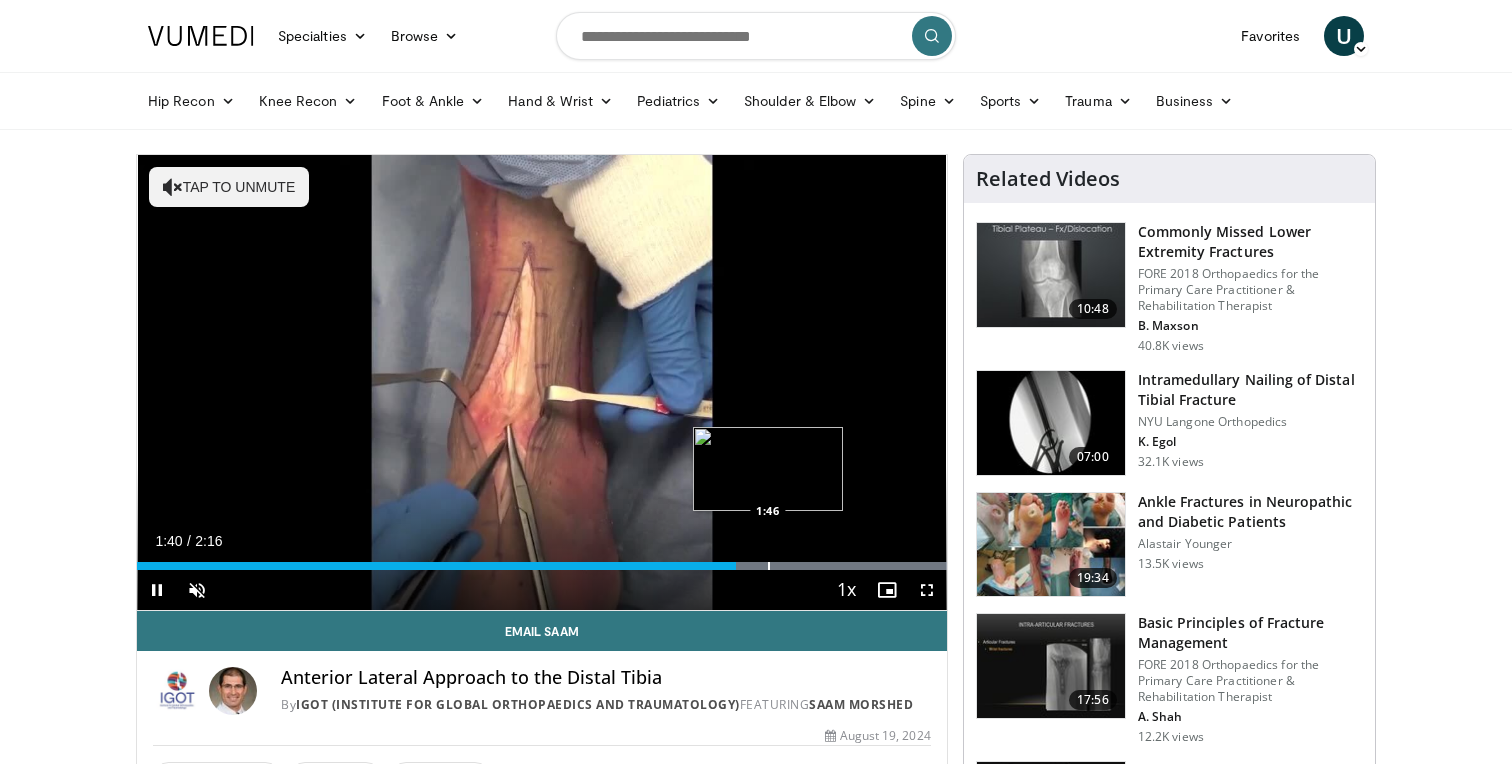 click at bounding box center (769, 566) 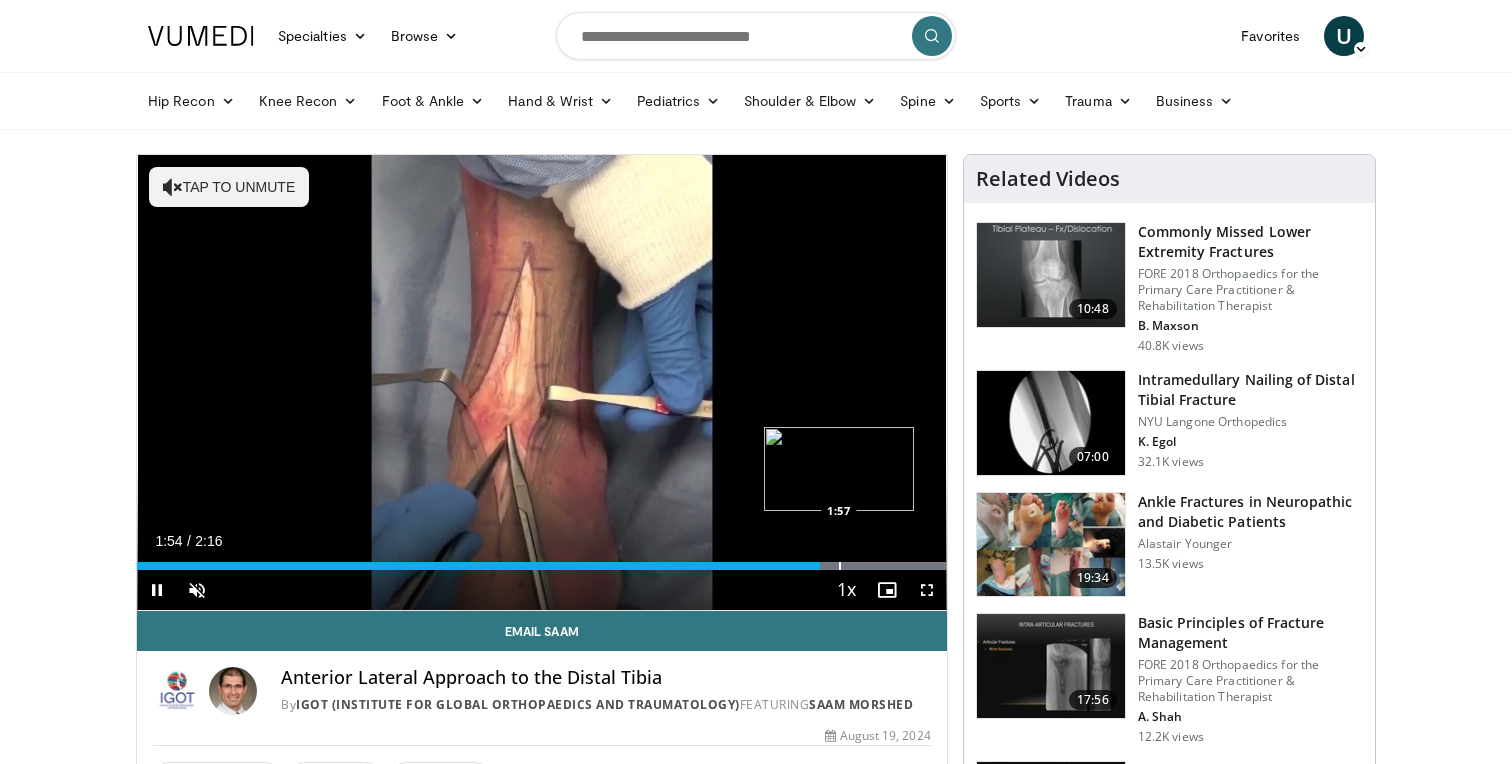 click at bounding box center [840, 566] 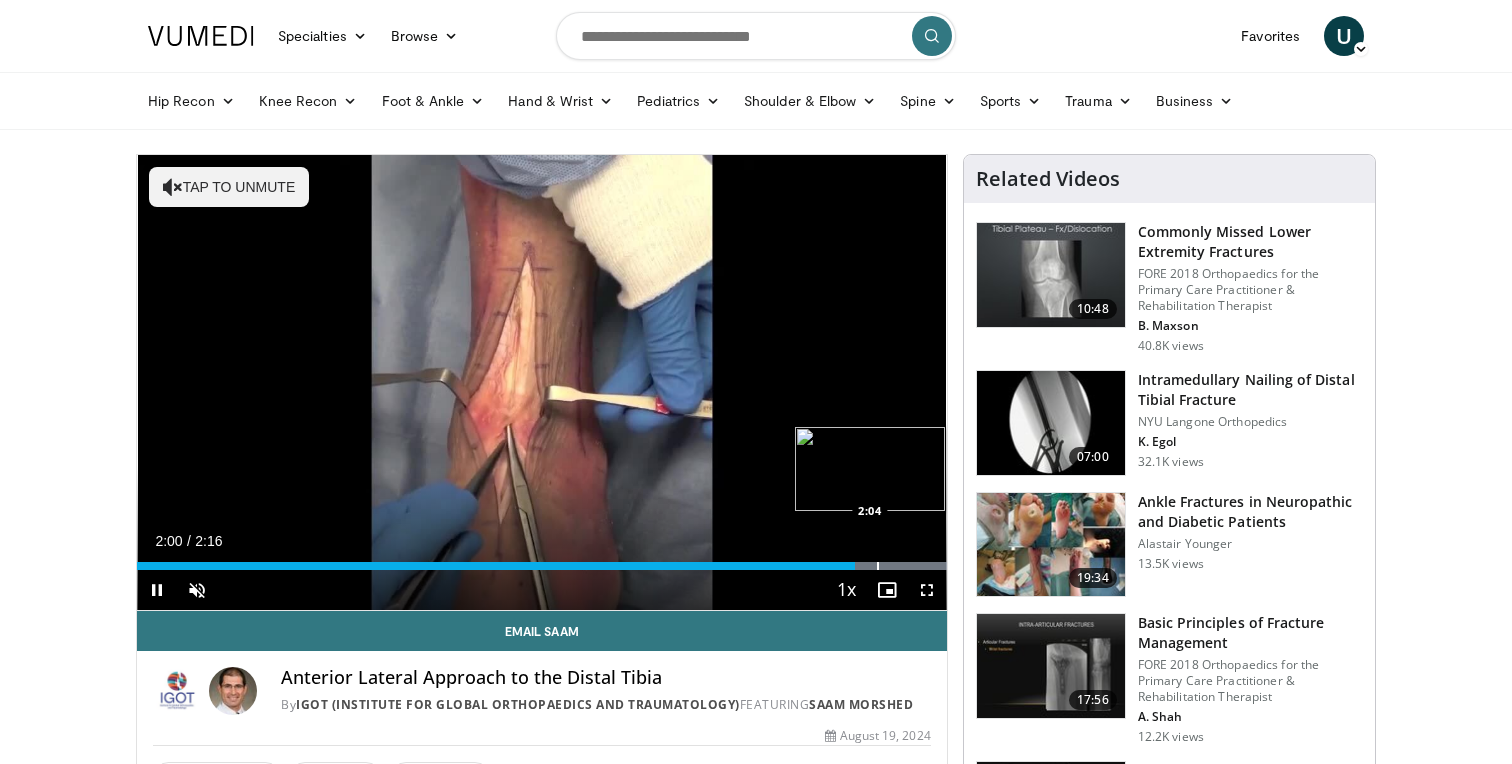 click at bounding box center [878, 566] 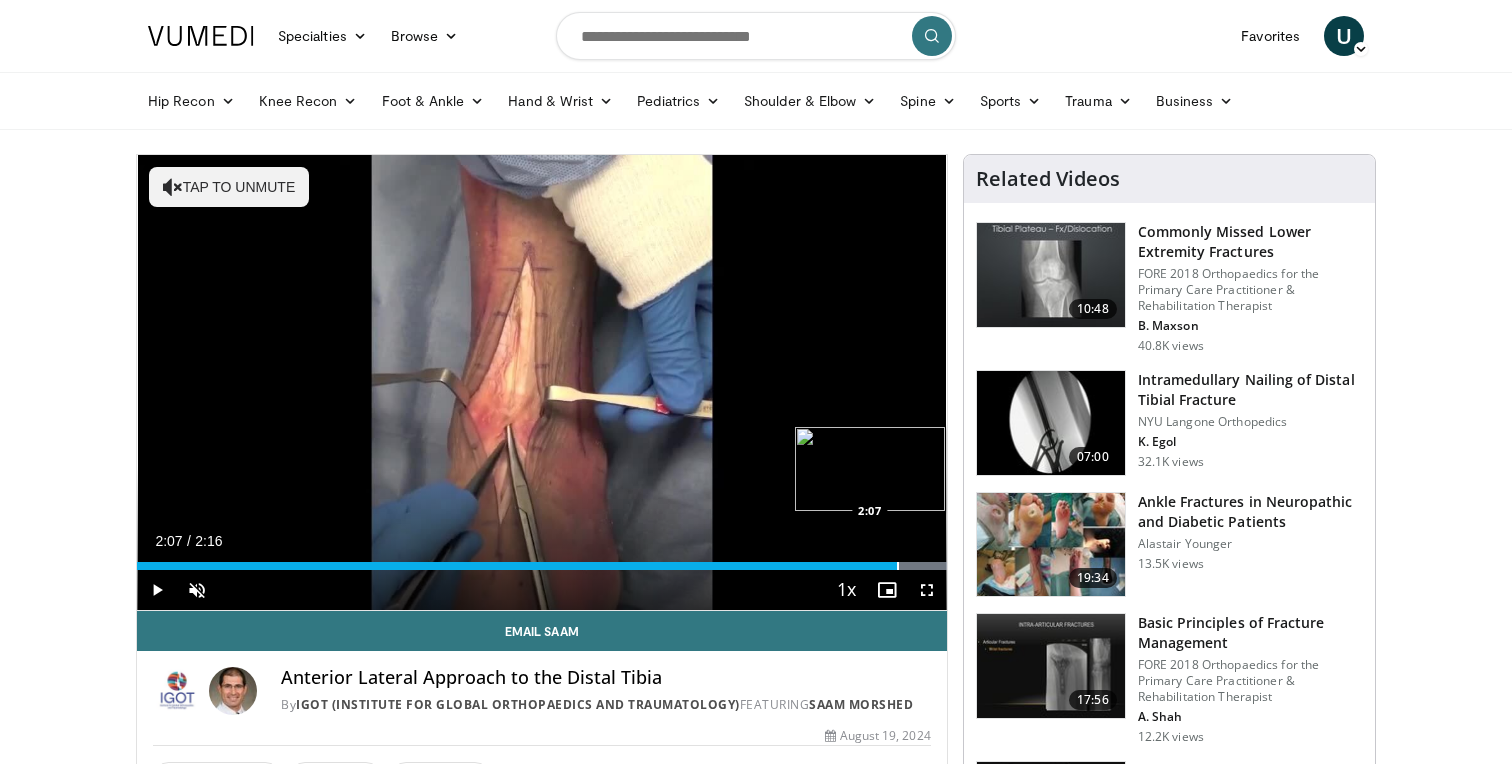 click at bounding box center [898, 566] 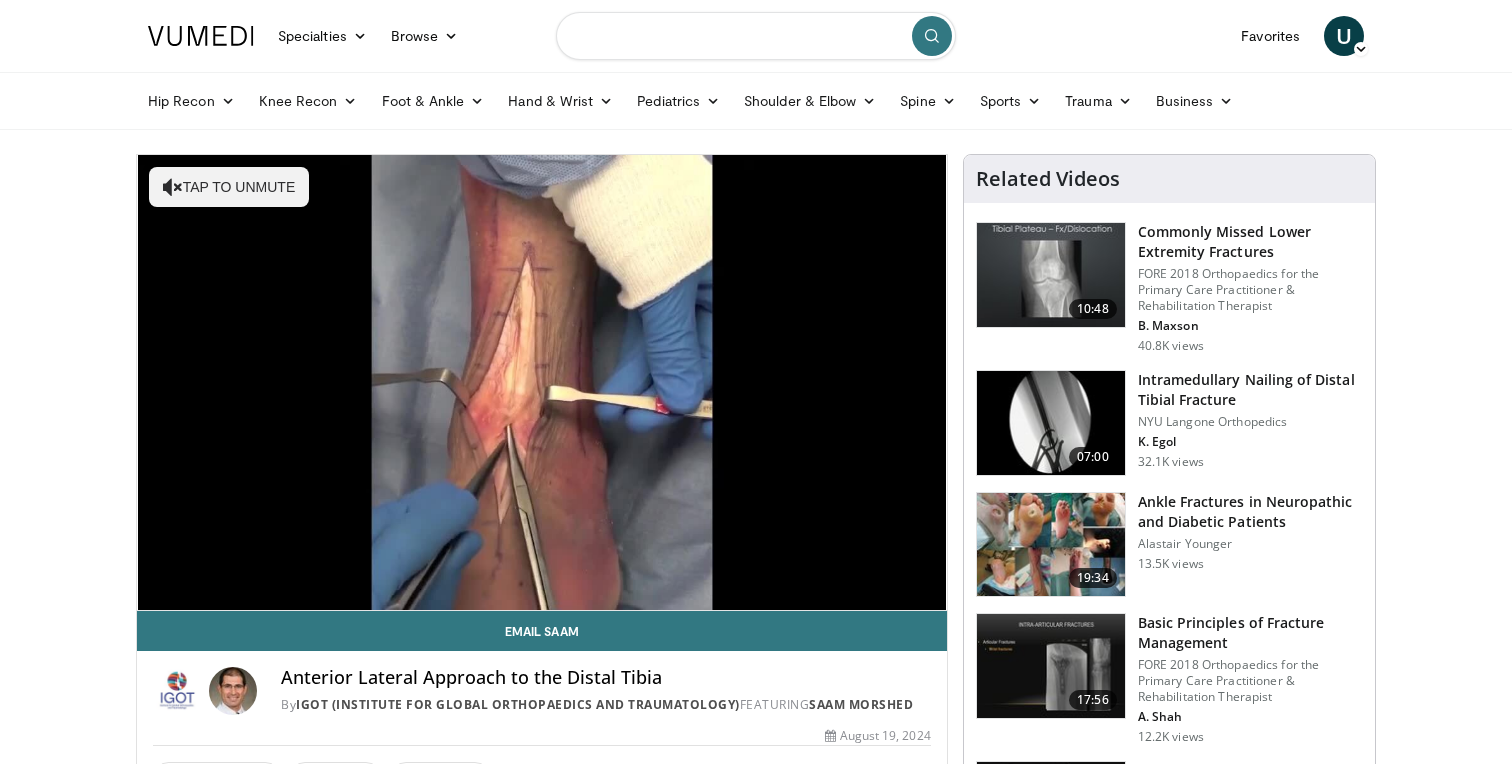 click at bounding box center (756, 36) 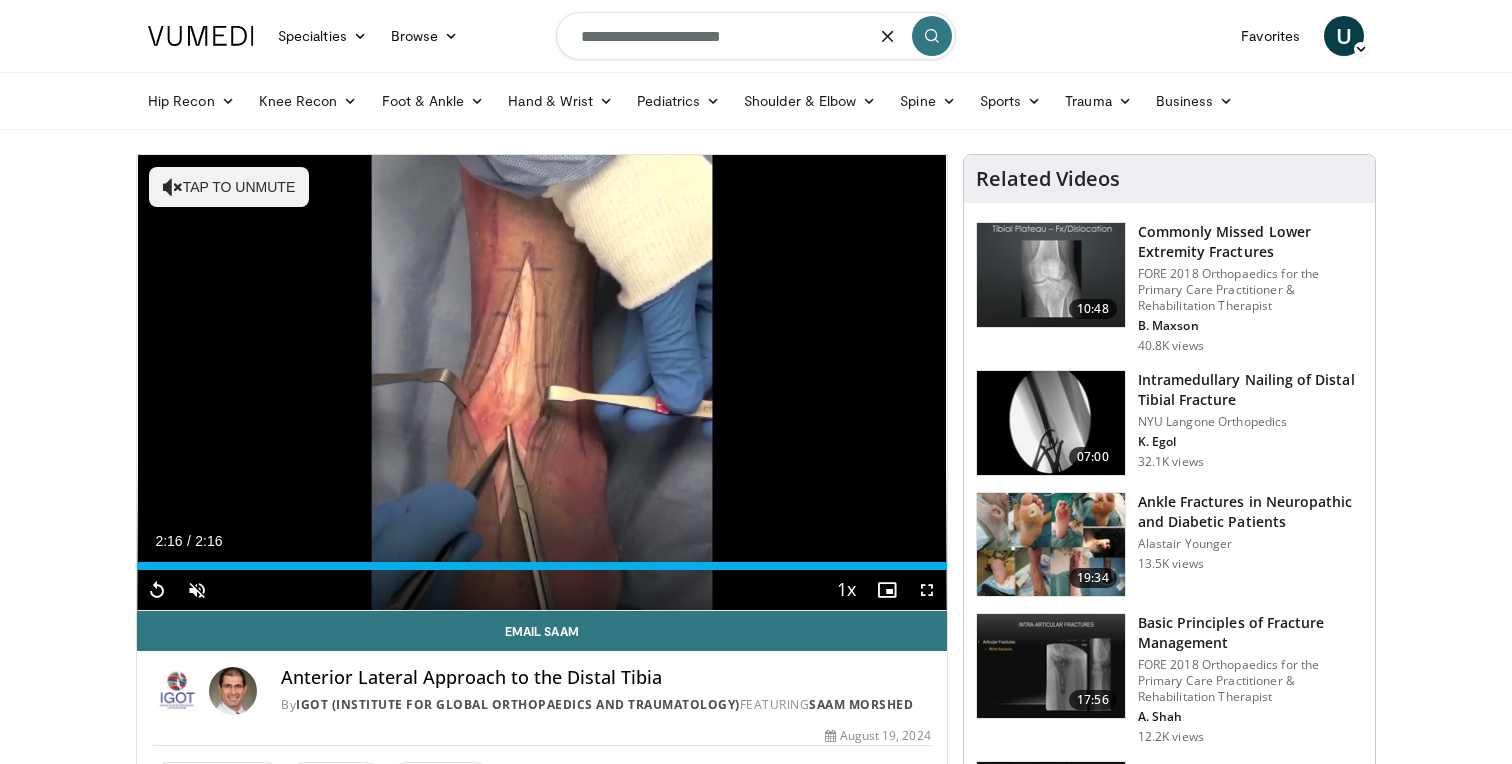 type on "**********" 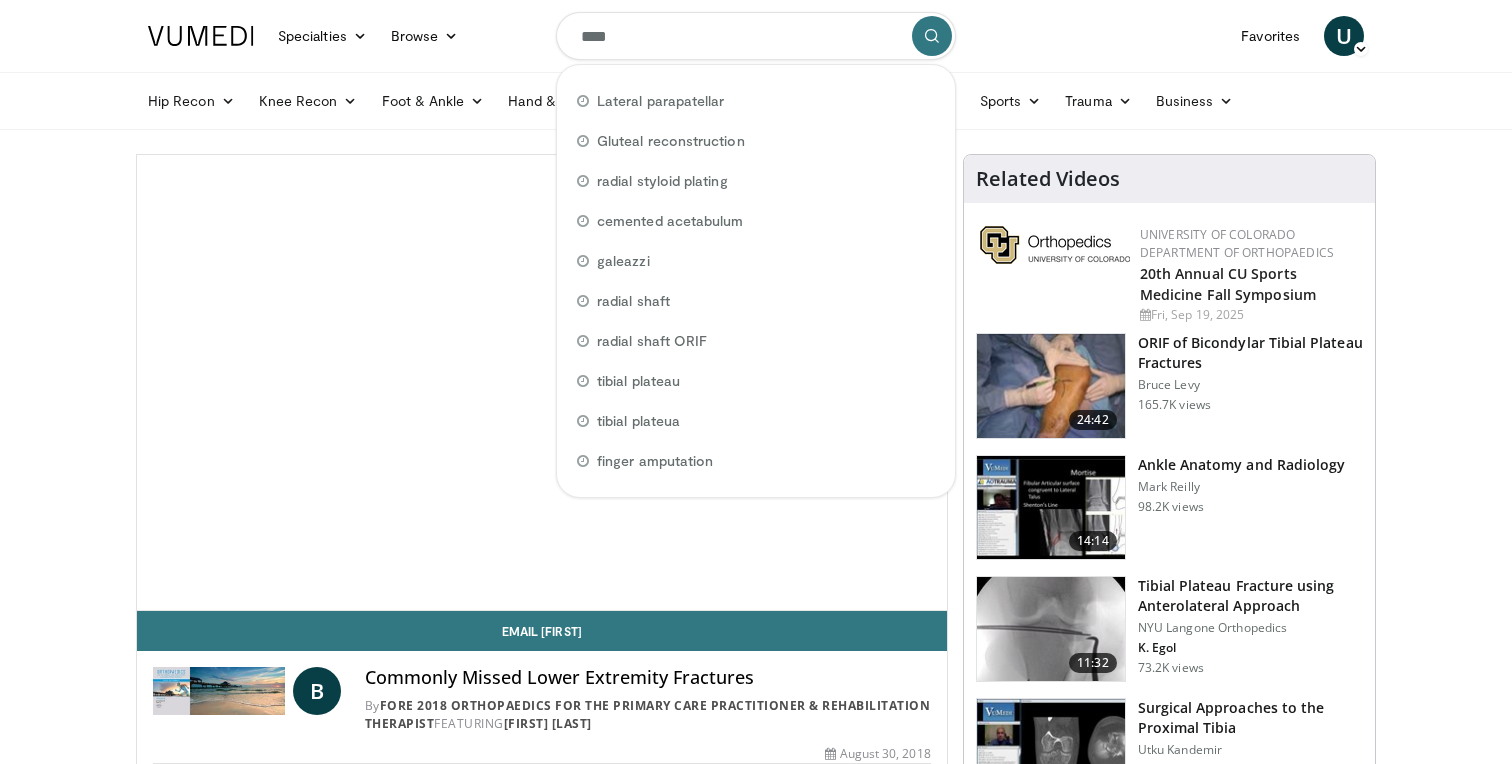 scroll, scrollTop: 0, scrollLeft: 0, axis: both 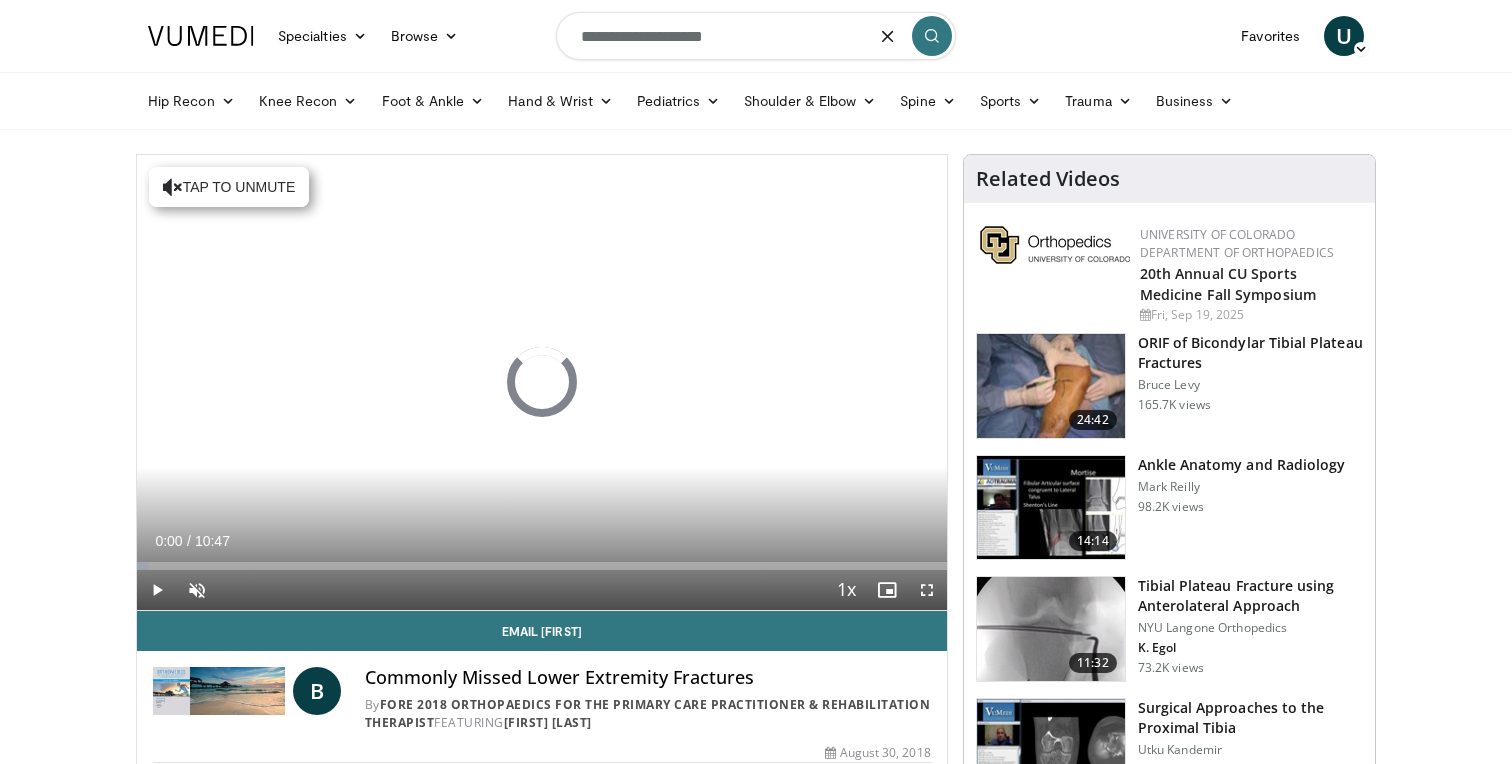 type on "**********" 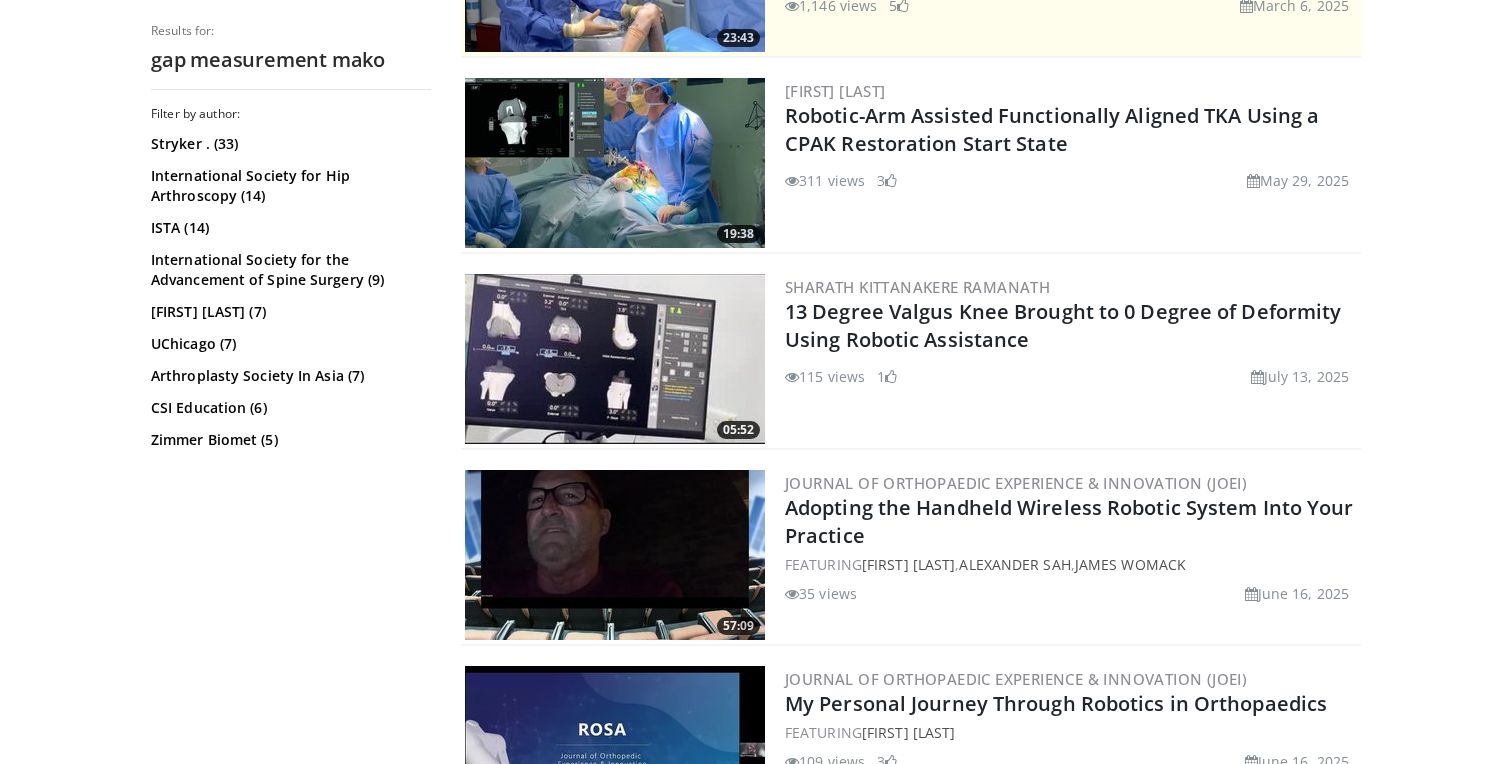 scroll, scrollTop: 0, scrollLeft: 0, axis: both 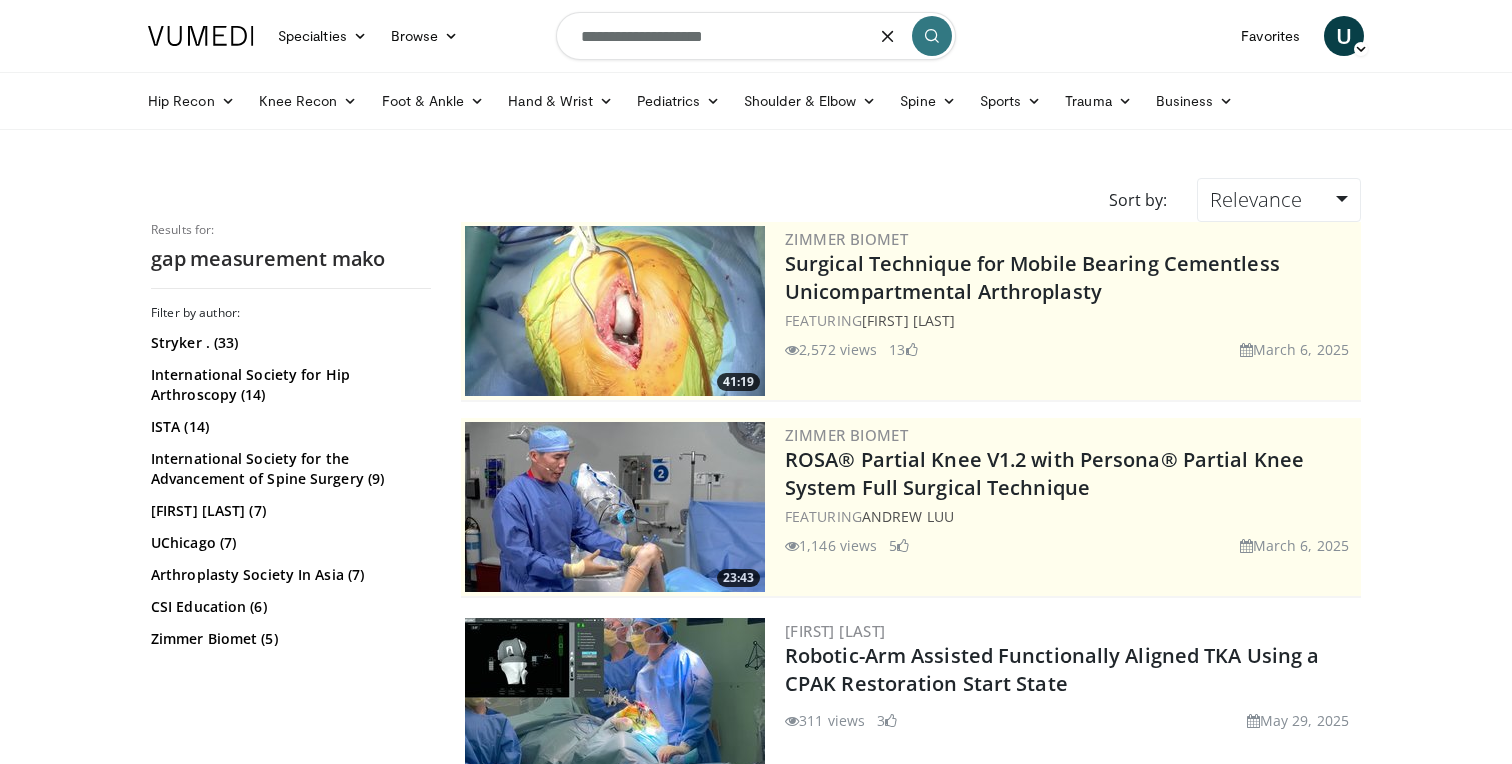 click on "**********" at bounding box center [756, 36] 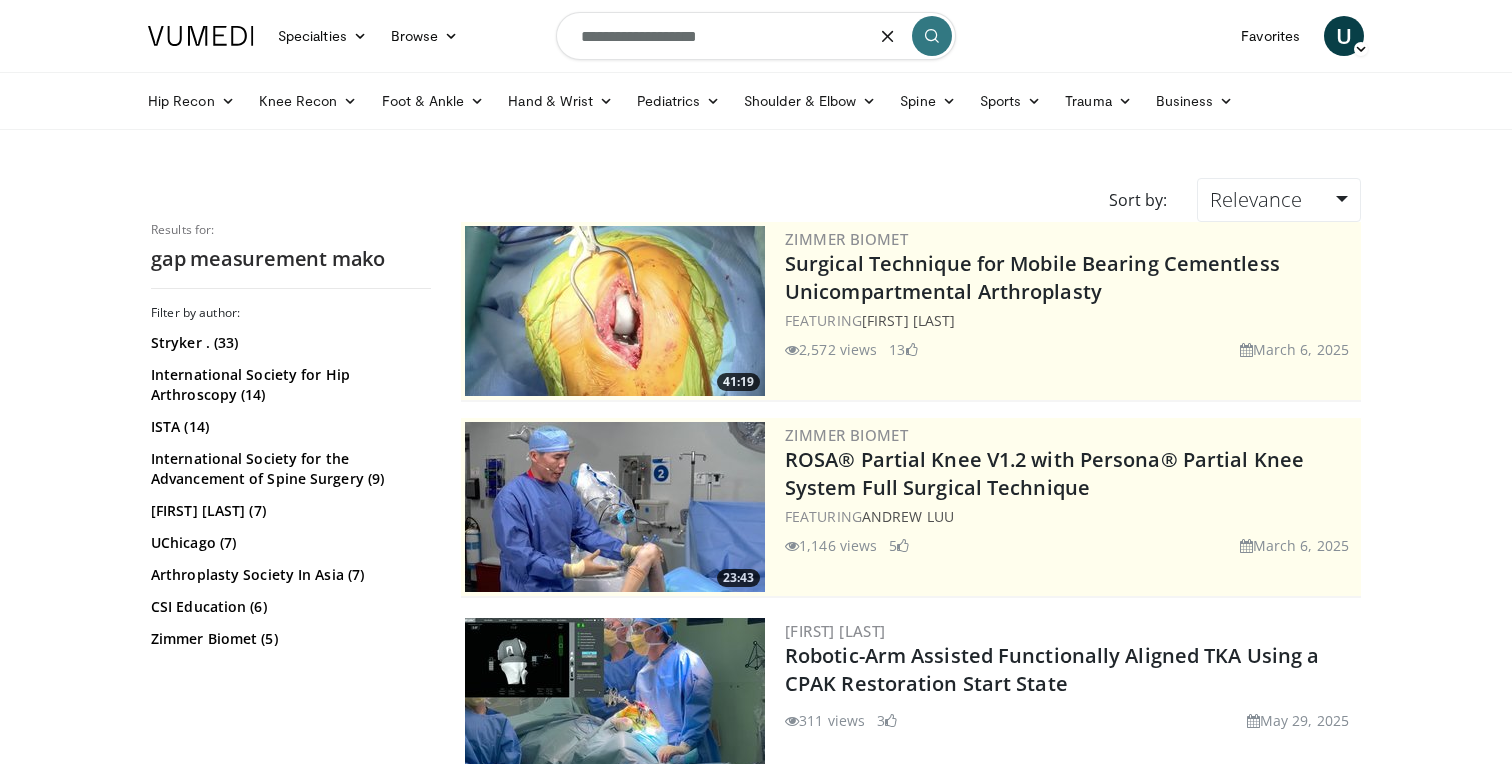 type on "**********" 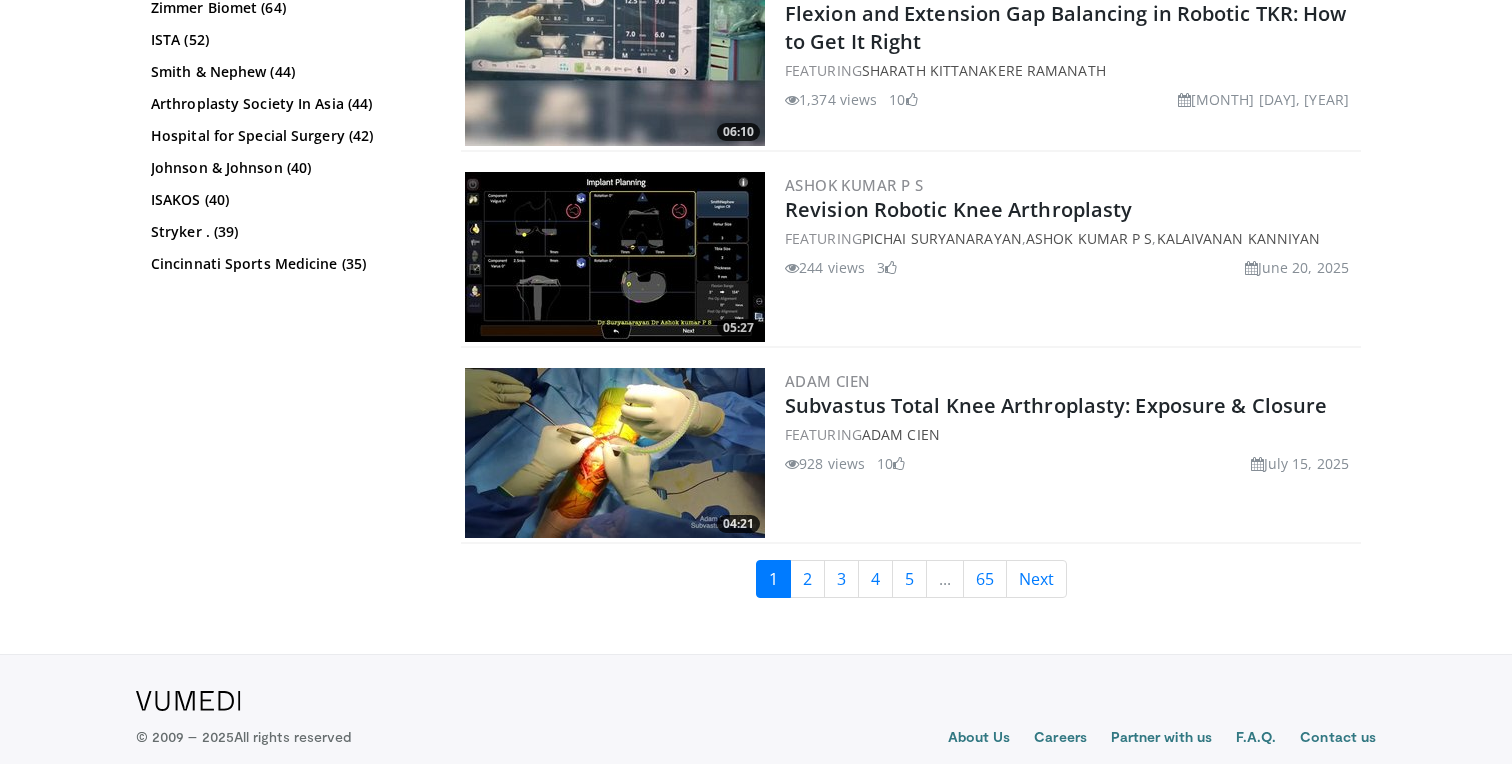 scroll, scrollTop: 5002, scrollLeft: 0, axis: vertical 